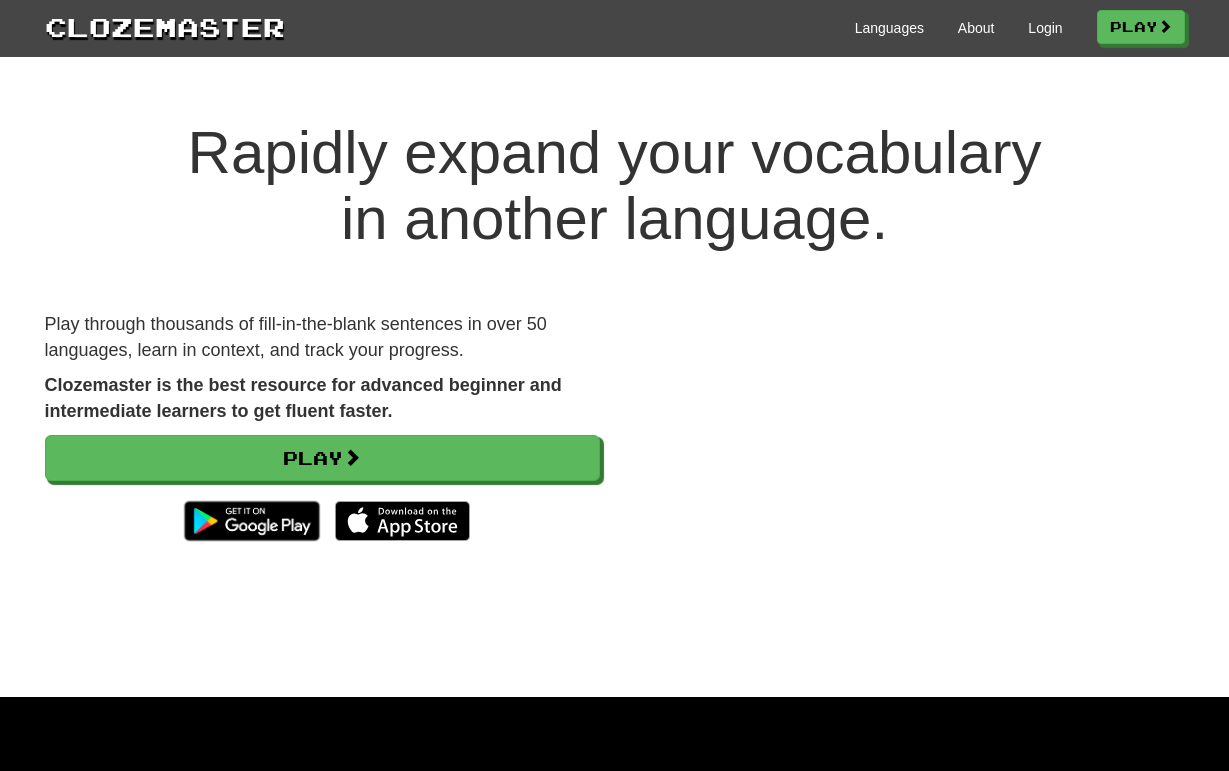 scroll, scrollTop: 0, scrollLeft: 0, axis: both 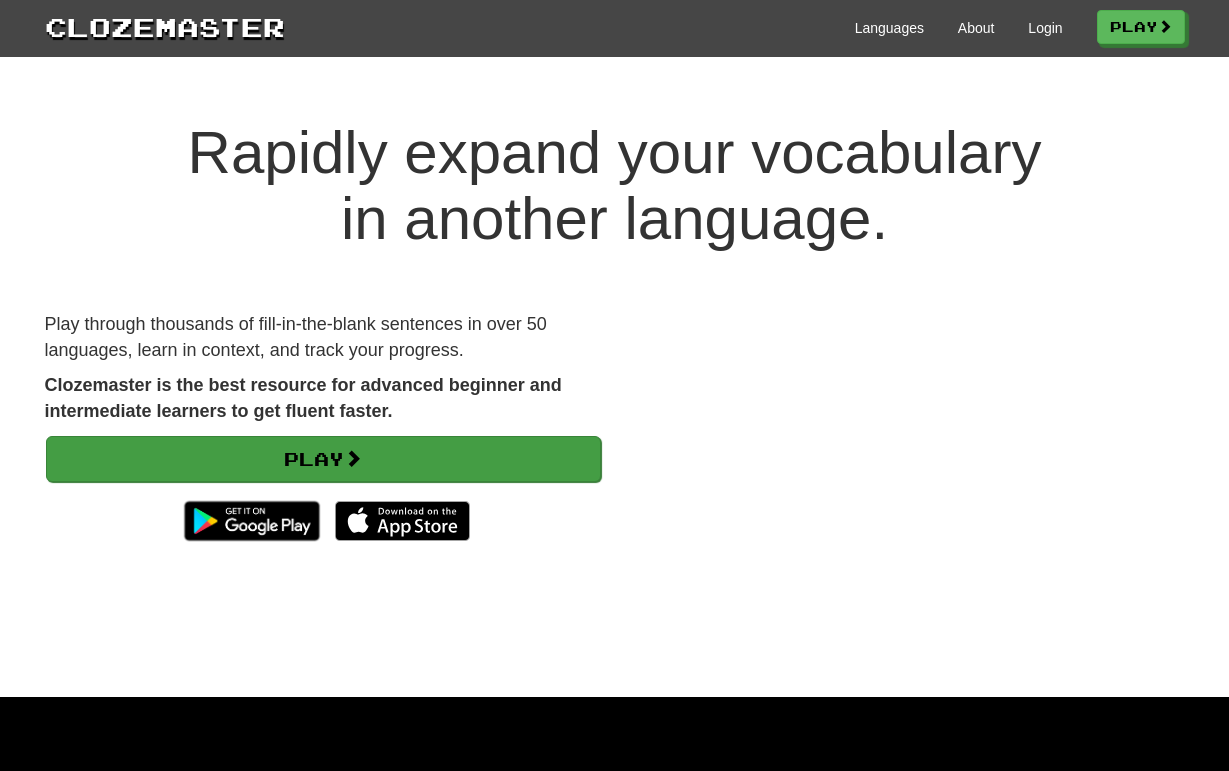 click on "Play" at bounding box center (323, 459) 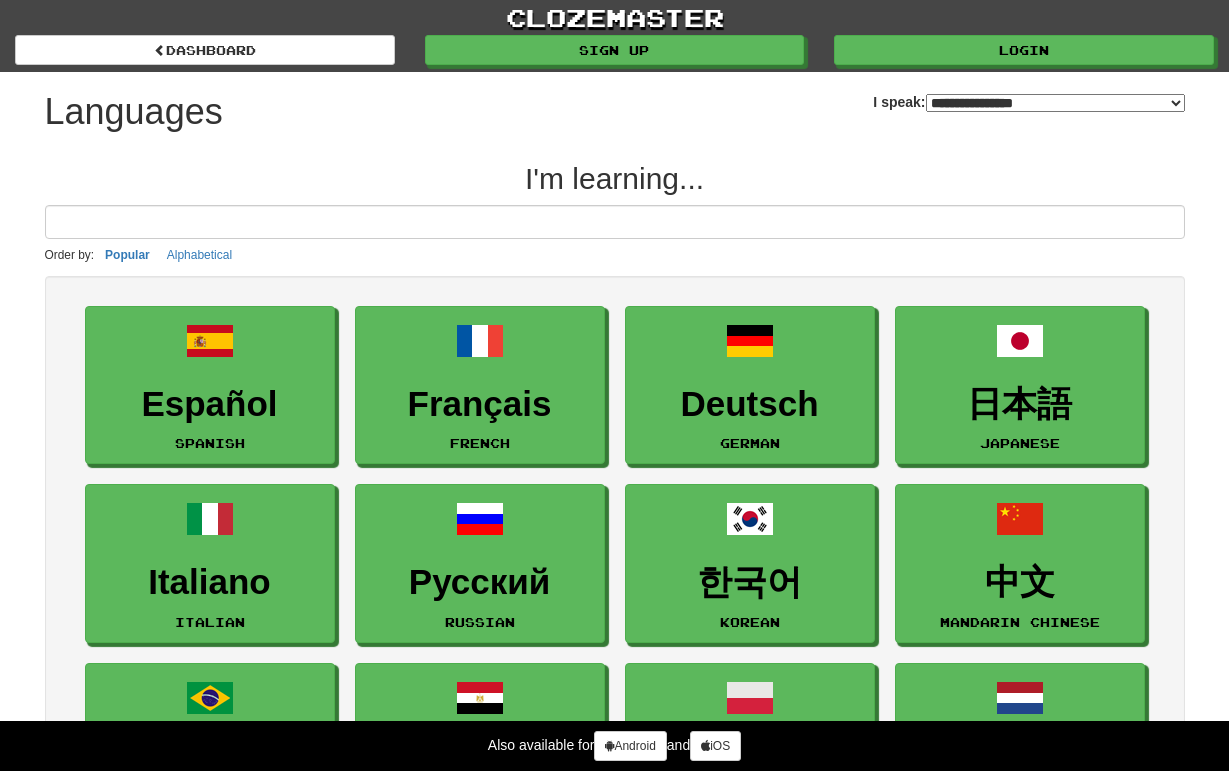 select on "*******" 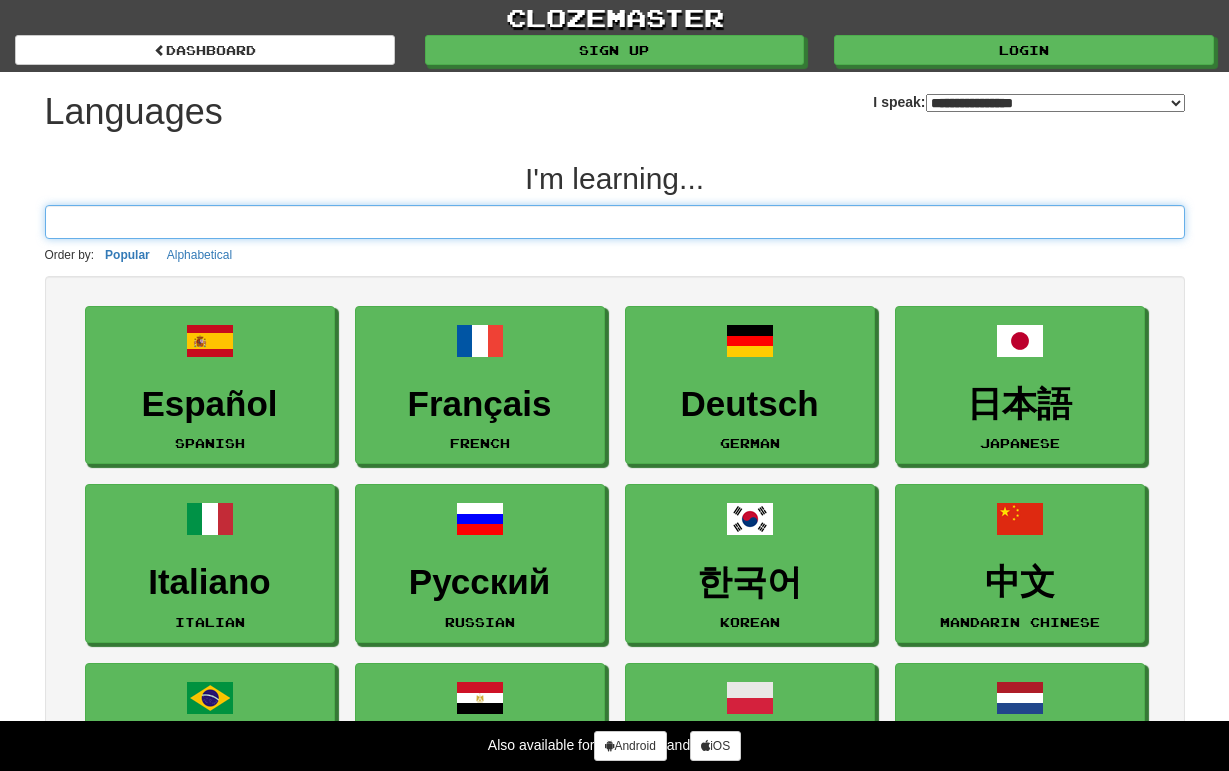 click at bounding box center (615, 222) 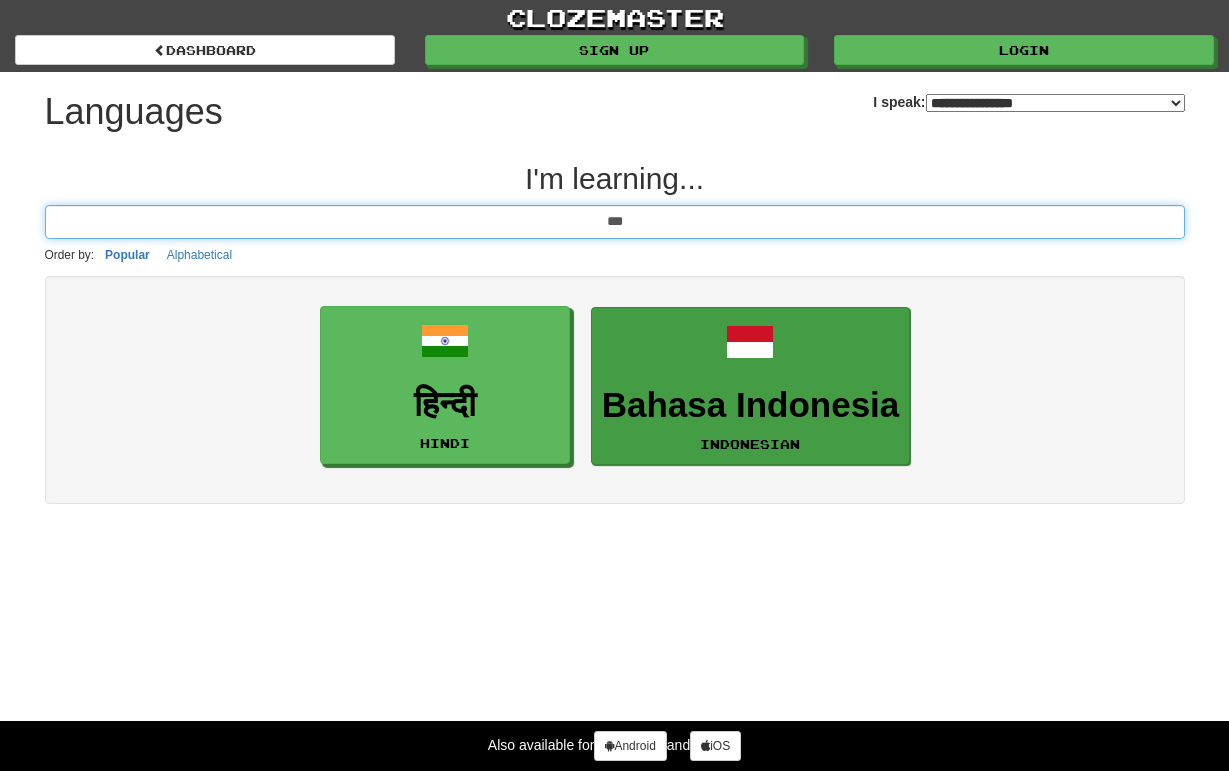 type on "***" 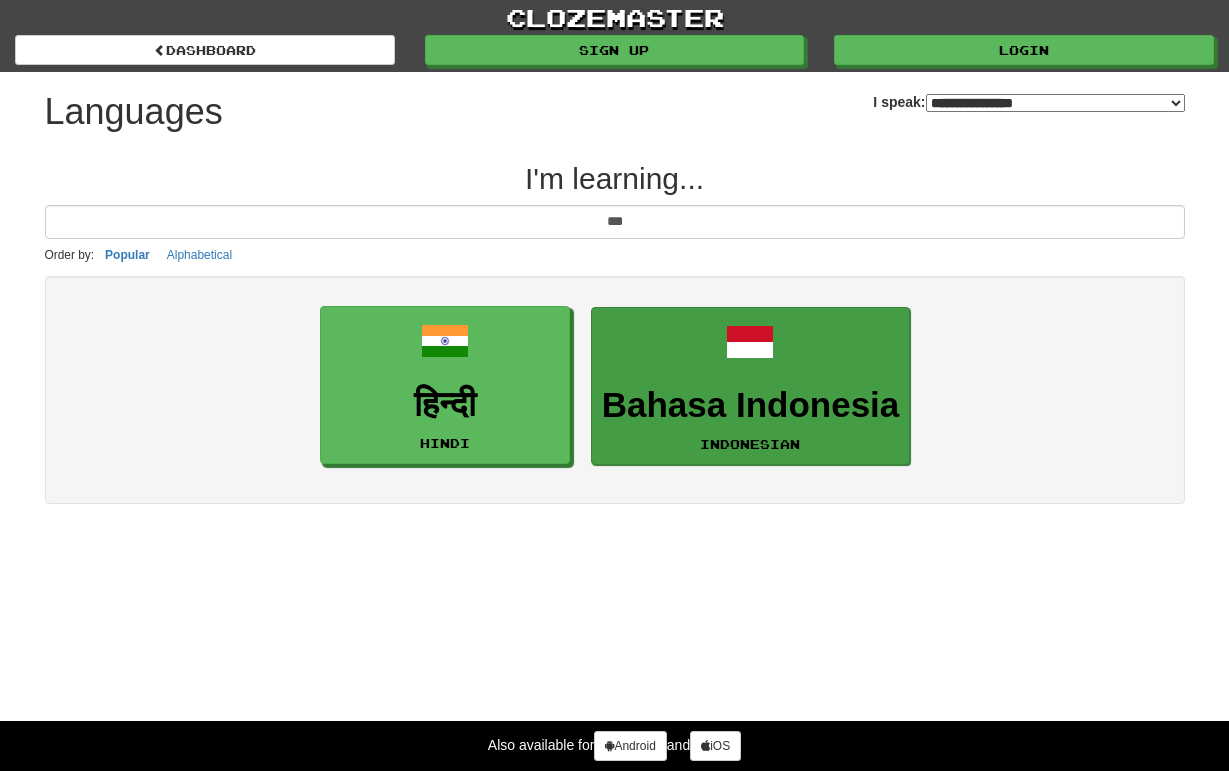 click at bounding box center (750, 342) 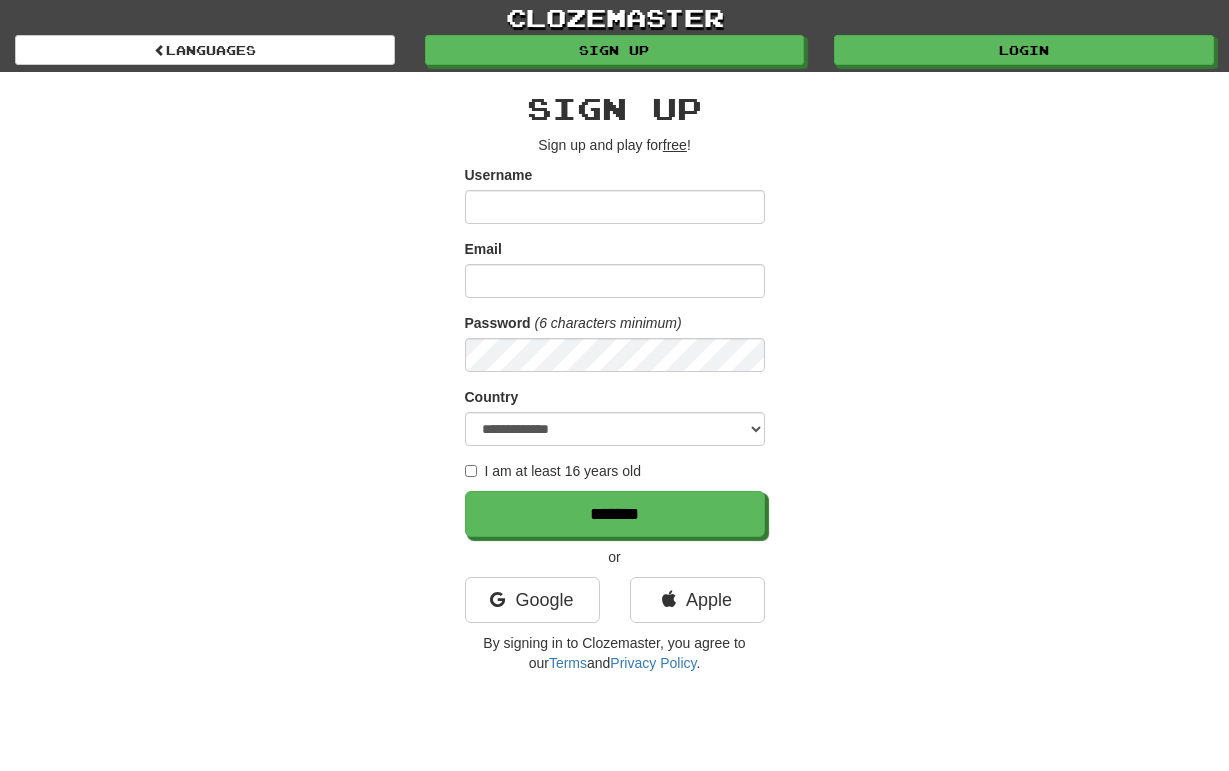scroll, scrollTop: 0, scrollLeft: 0, axis: both 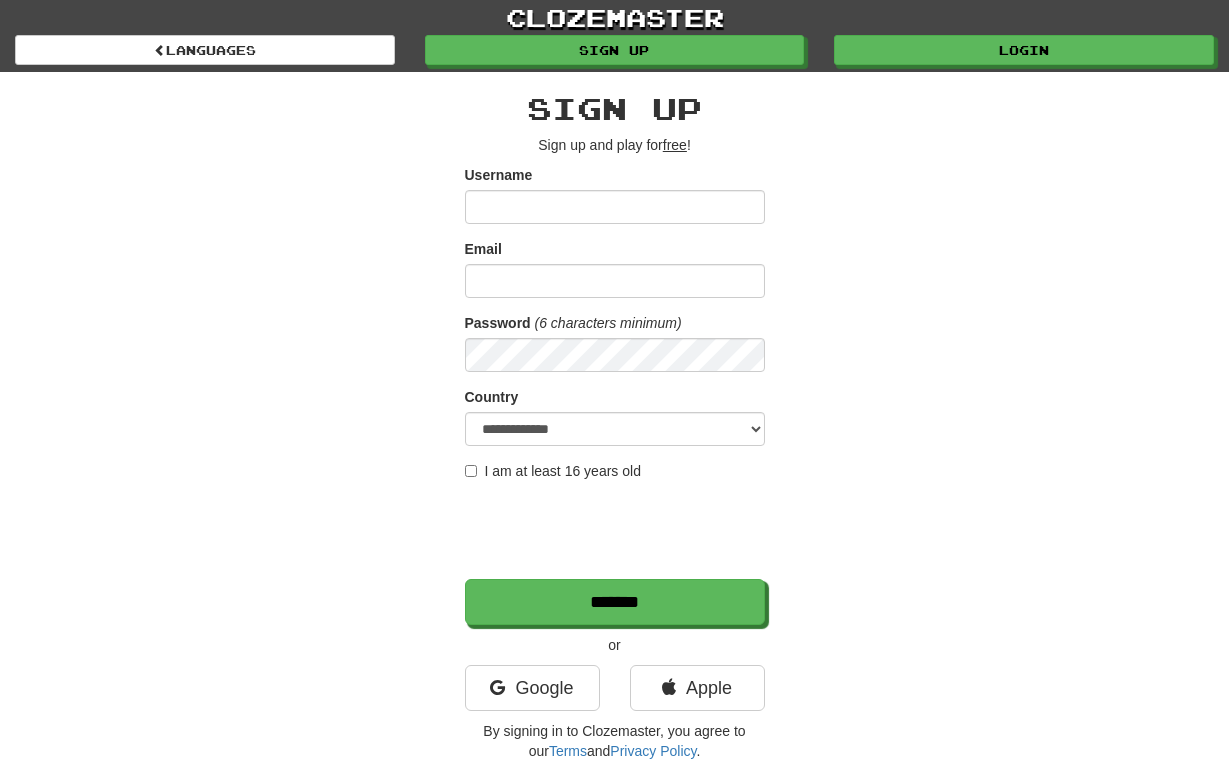 click on "Username" at bounding box center (615, 207) 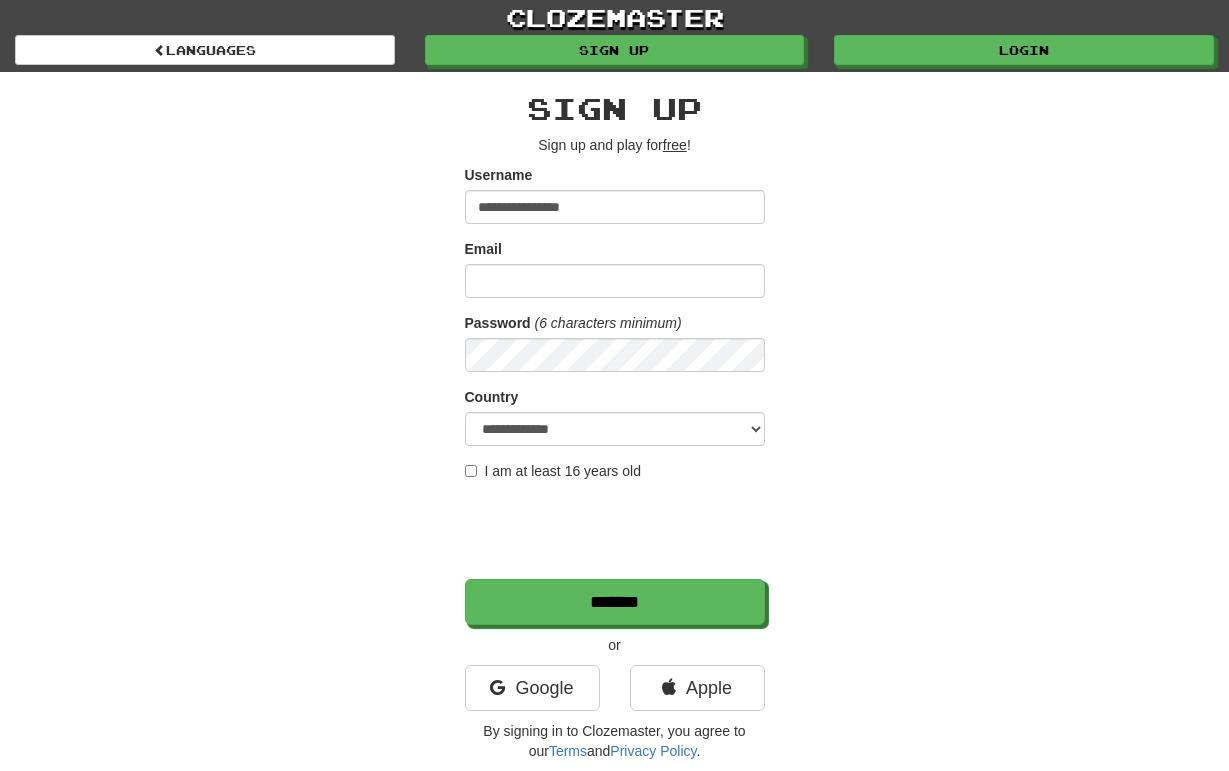 type on "**********" 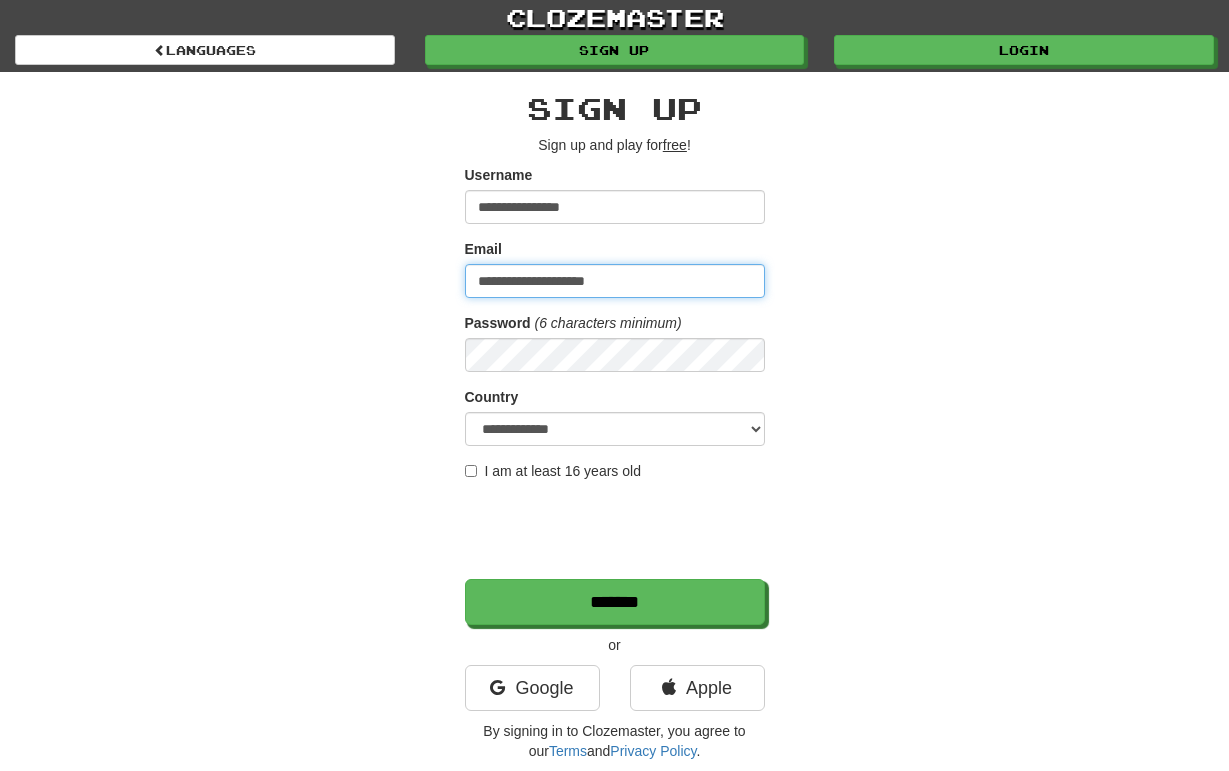 type on "**********" 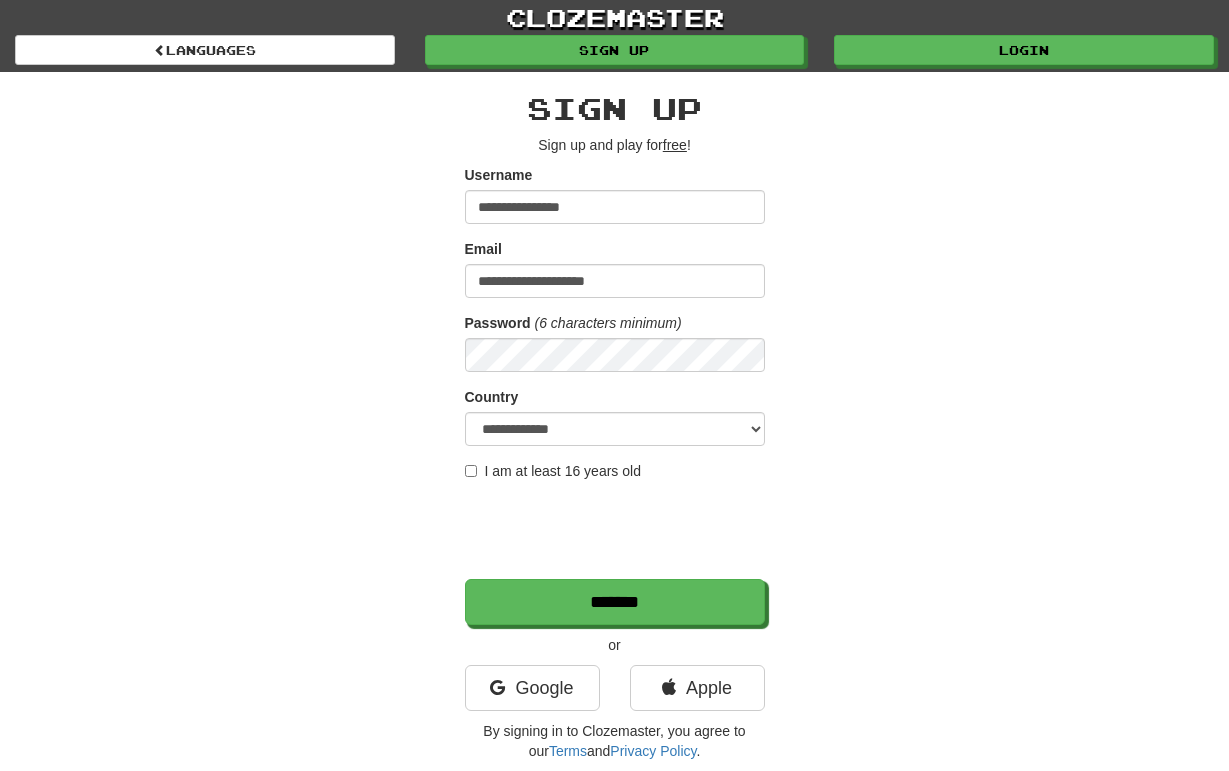 click on "**********" at bounding box center (615, 421) 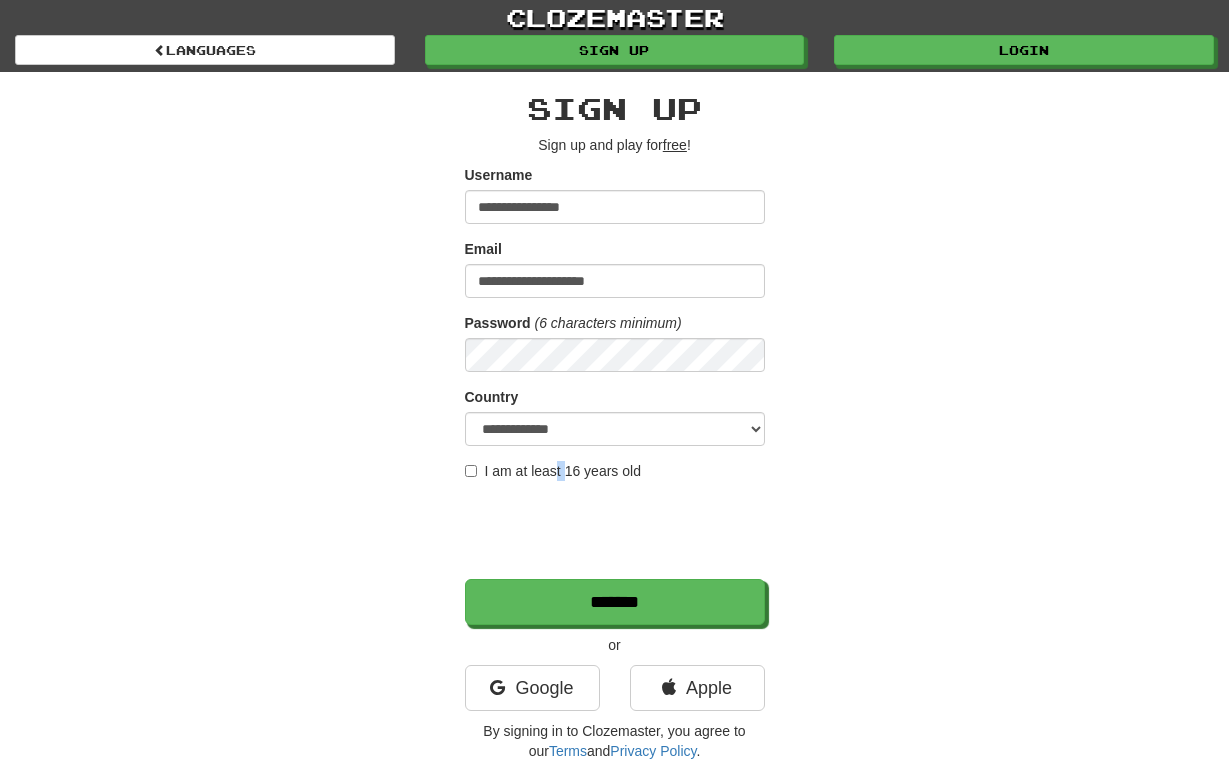 click on "I am at least 16 years old" at bounding box center (553, 471) 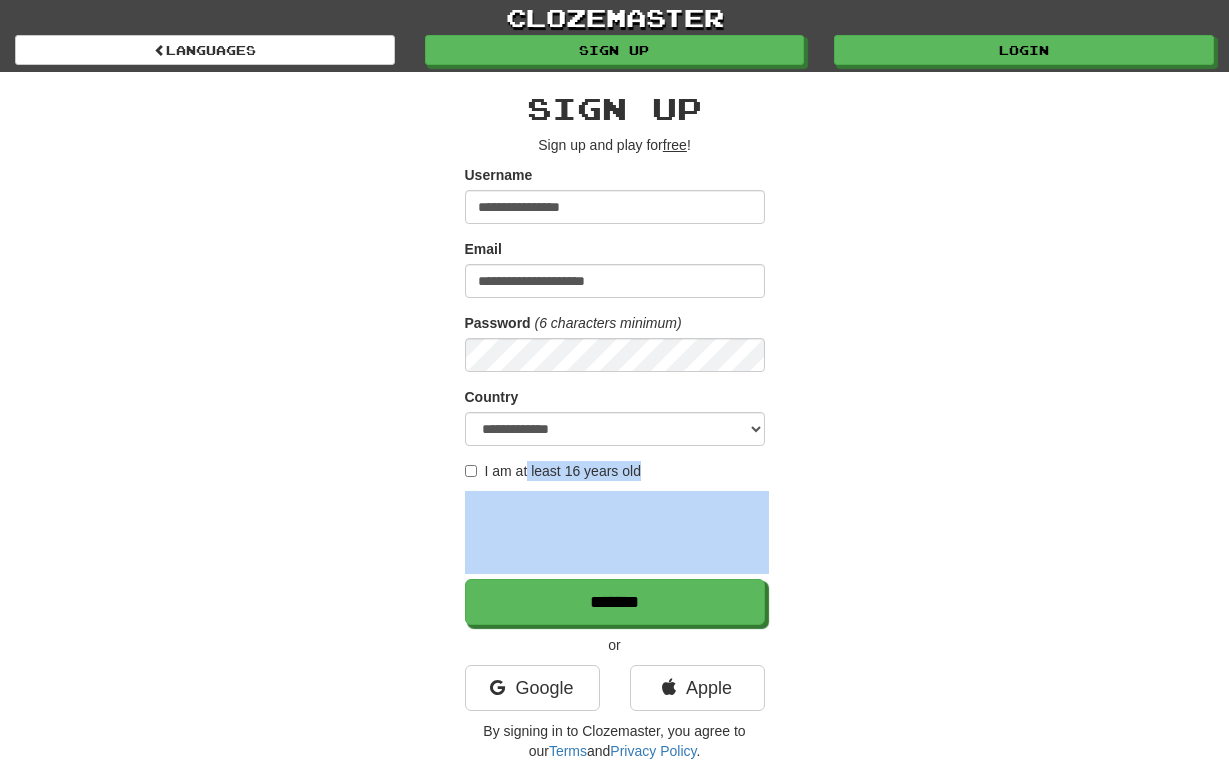 click on "I am at least 16 years old" at bounding box center [553, 471] 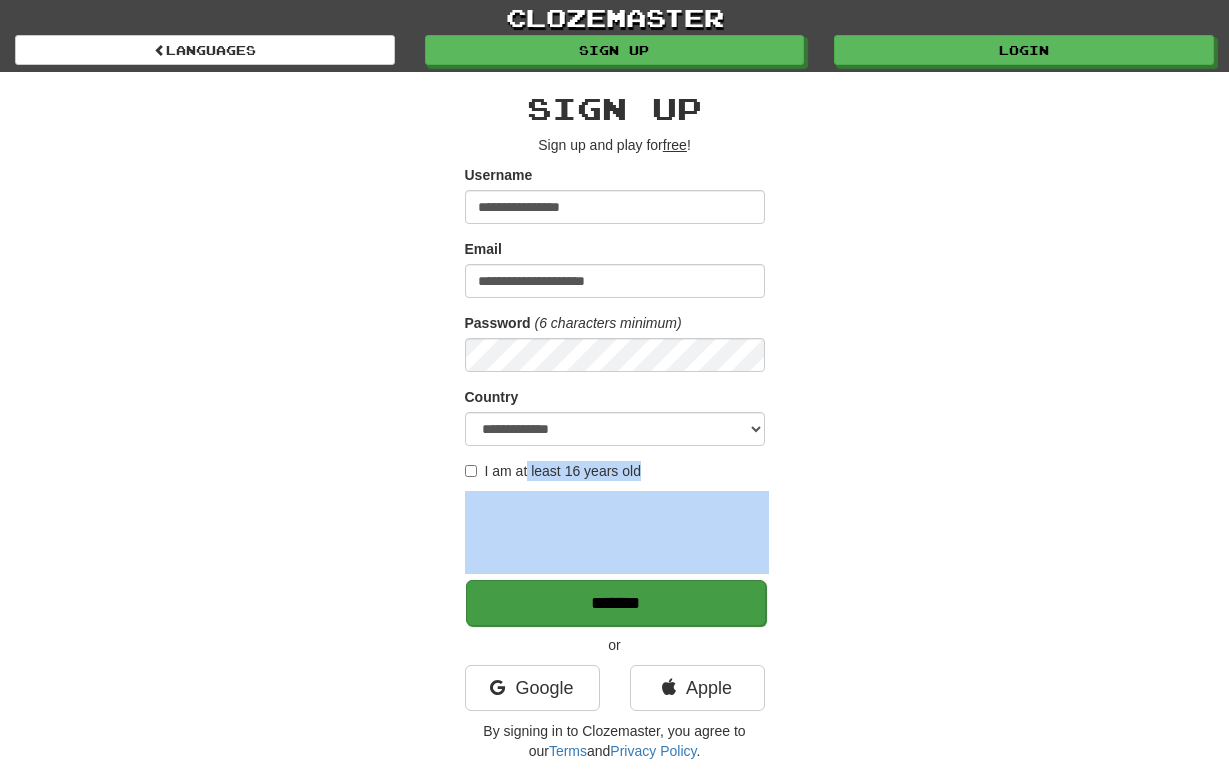 click on "*******" at bounding box center (616, 603) 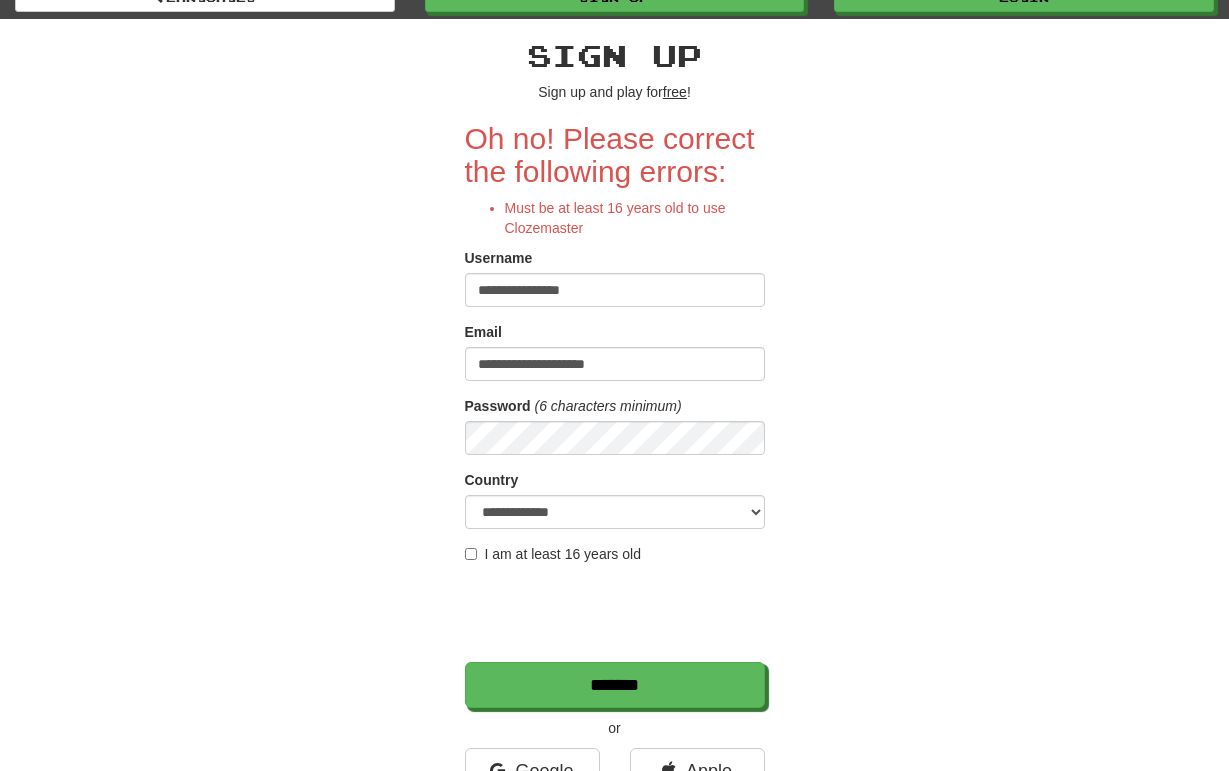 scroll, scrollTop: 61, scrollLeft: 0, axis: vertical 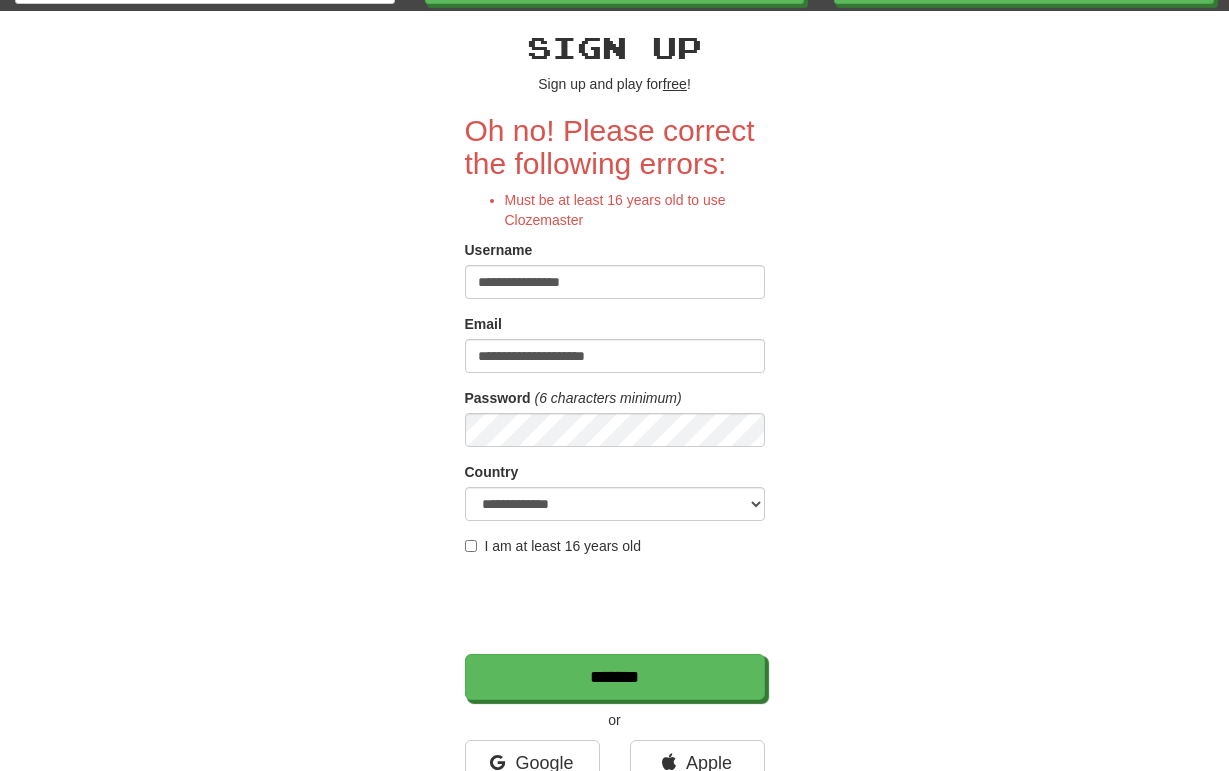 click on "I am at least 16 years old" at bounding box center [553, 546] 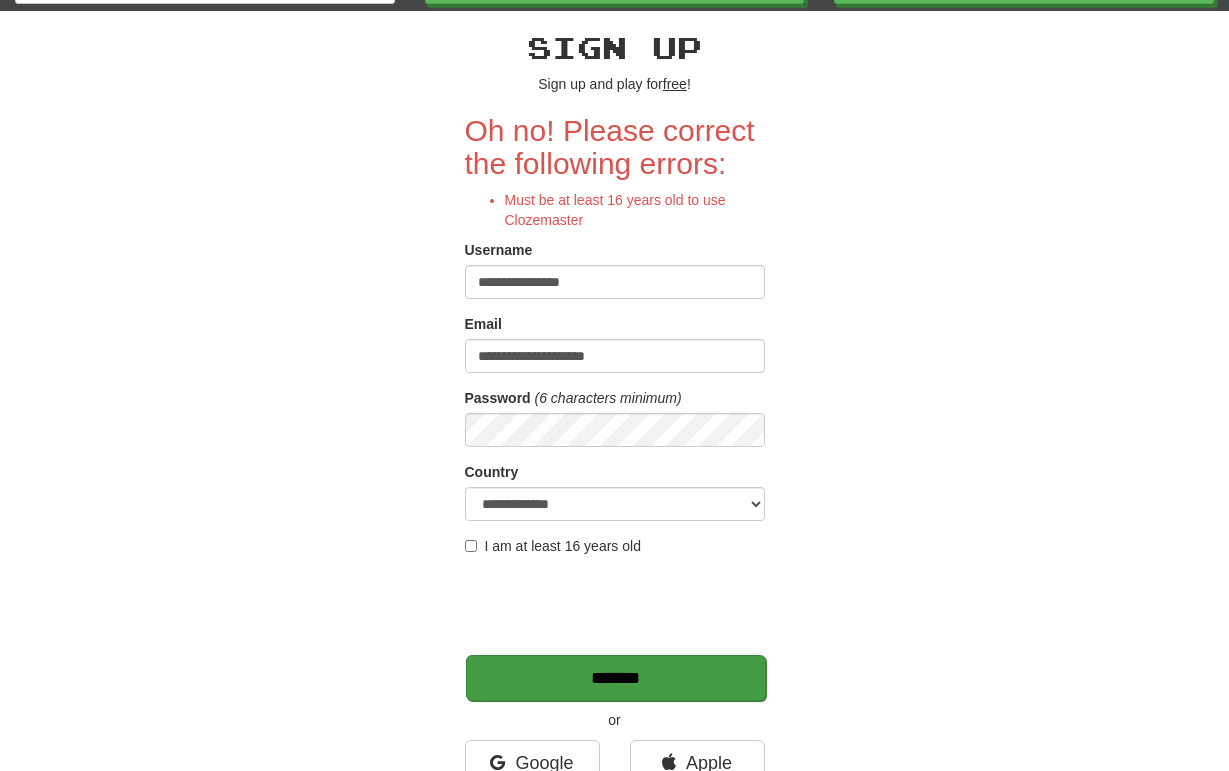click on "*******" at bounding box center [616, 678] 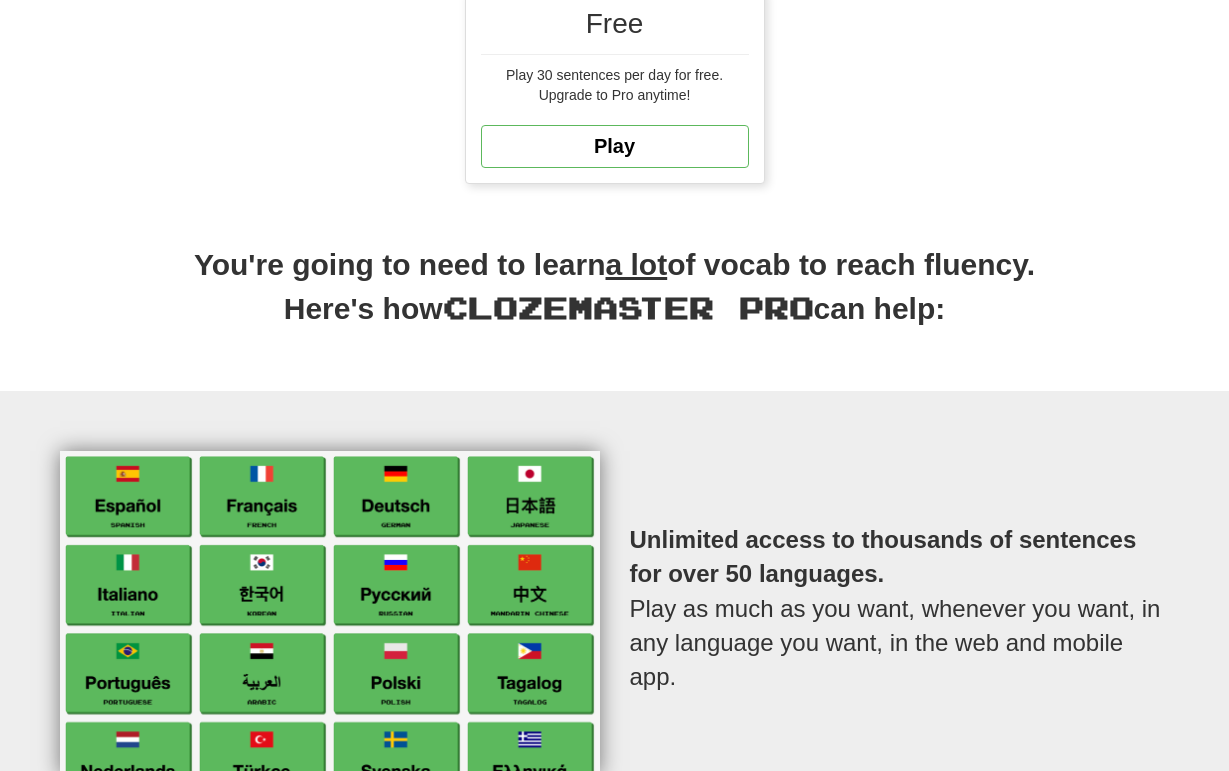 scroll, scrollTop: 632, scrollLeft: 0, axis: vertical 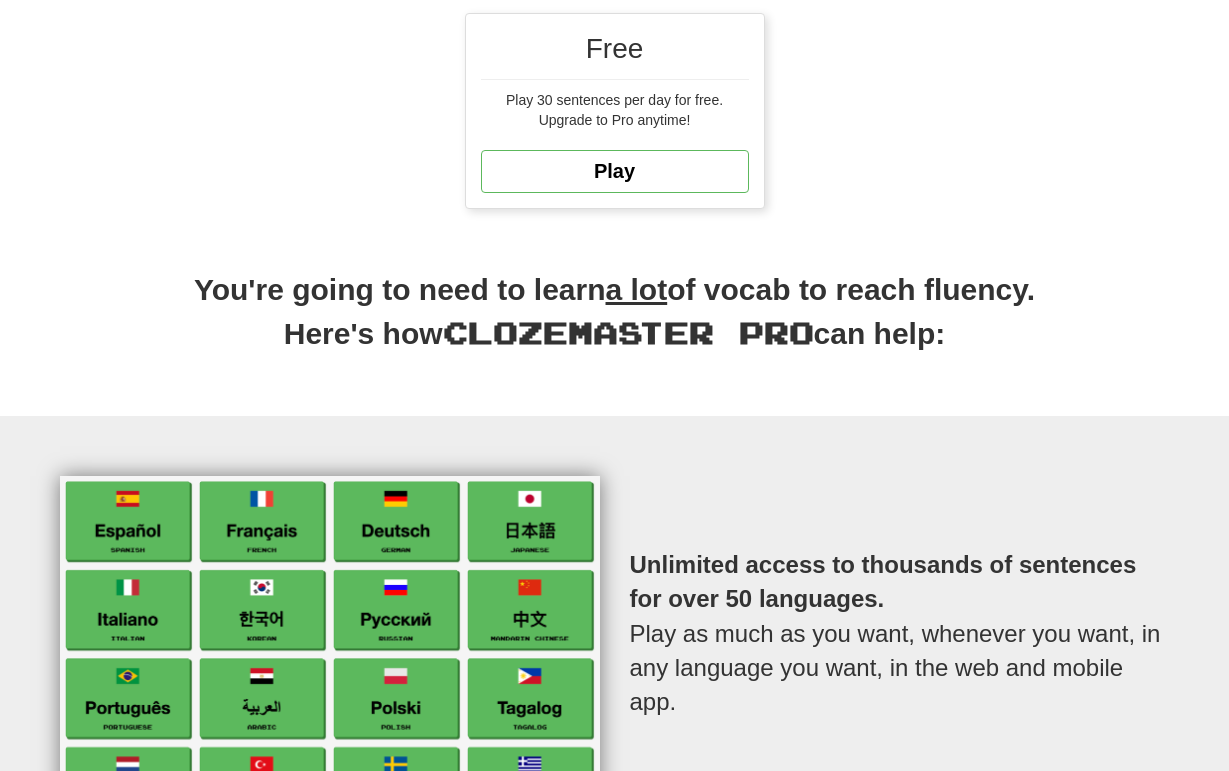 click on "Free
Play 30 sentences per day for free.
Upgrade to Pro anytime!
Play" at bounding box center [615, 111] 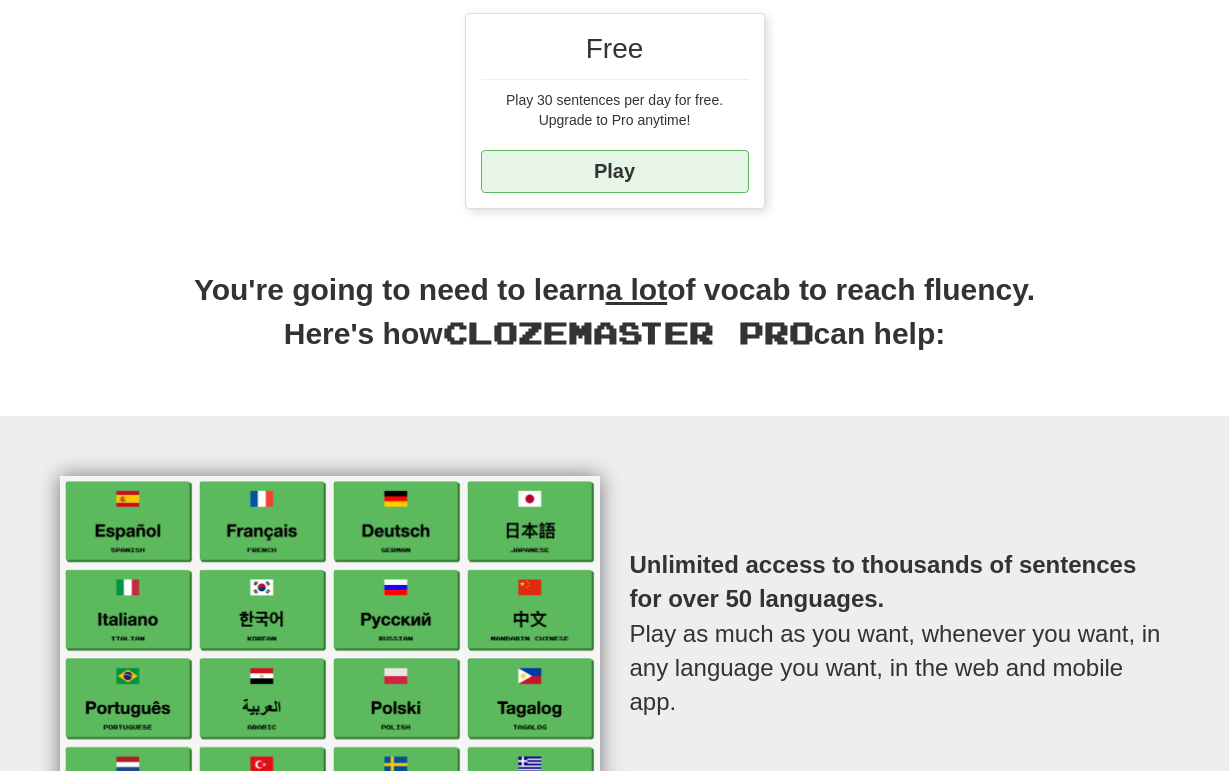 click on "Play" at bounding box center (615, 171) 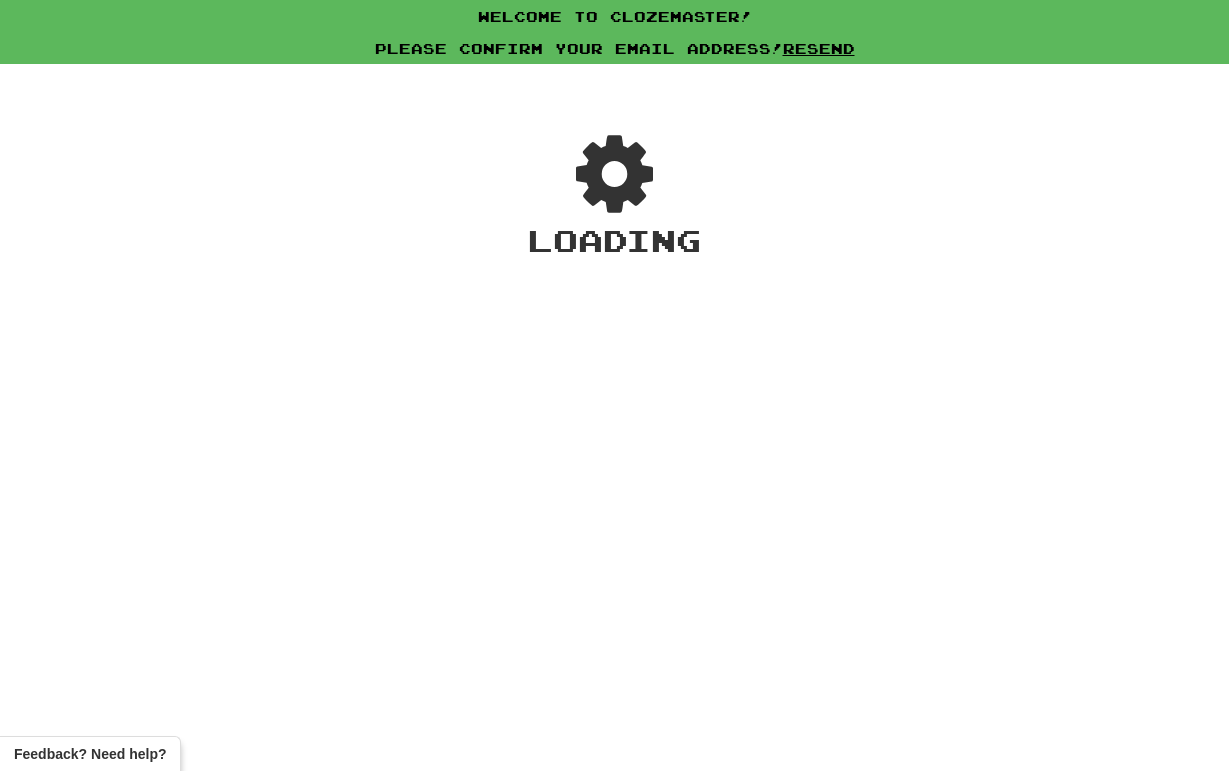 scroll, scrollTop: 0, scrollLeft: 0, axis: both 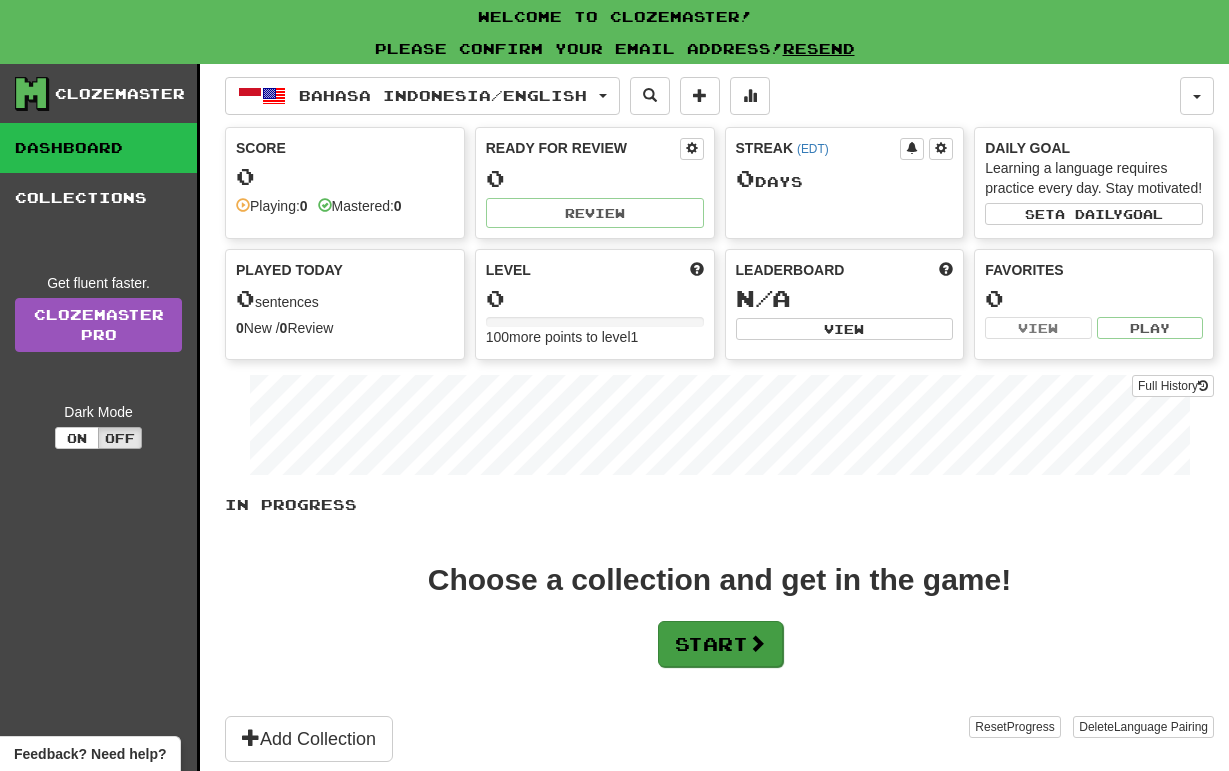 click on "Start" at bounding box center (720, 644) 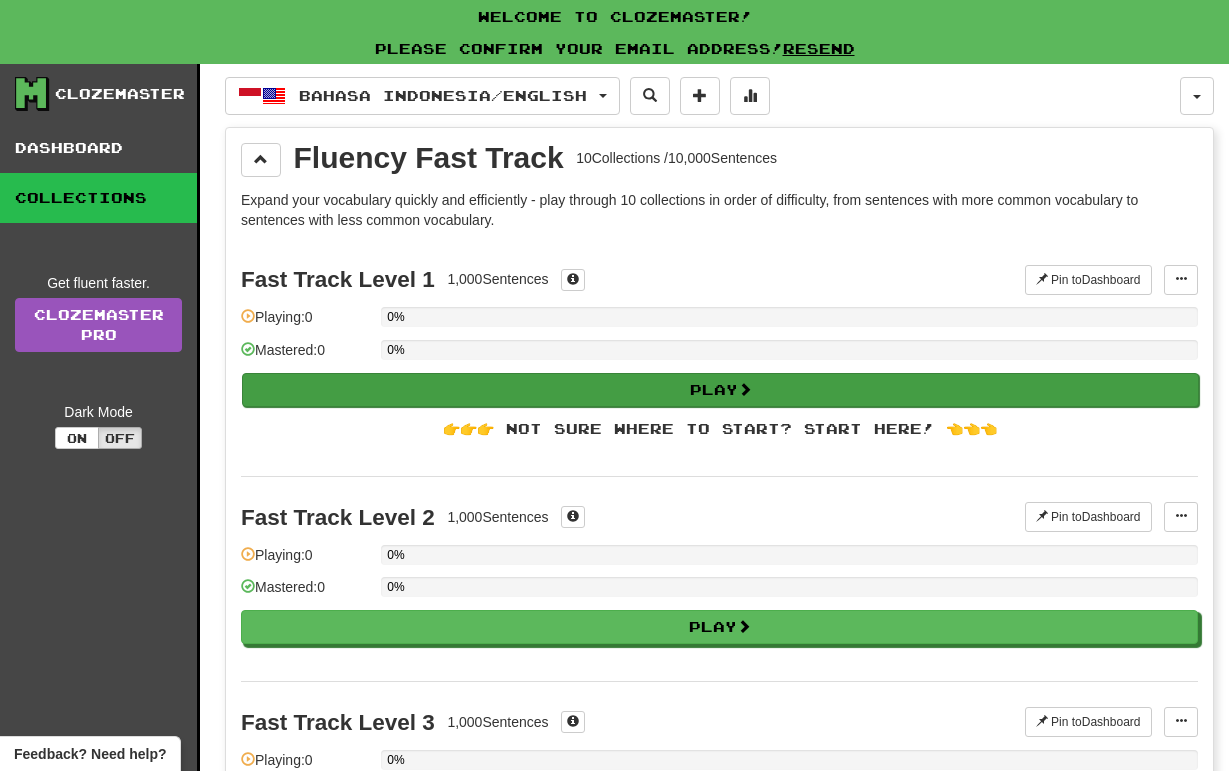 scroll, scrollTop: 0, scrollLeft: 0, axis: both 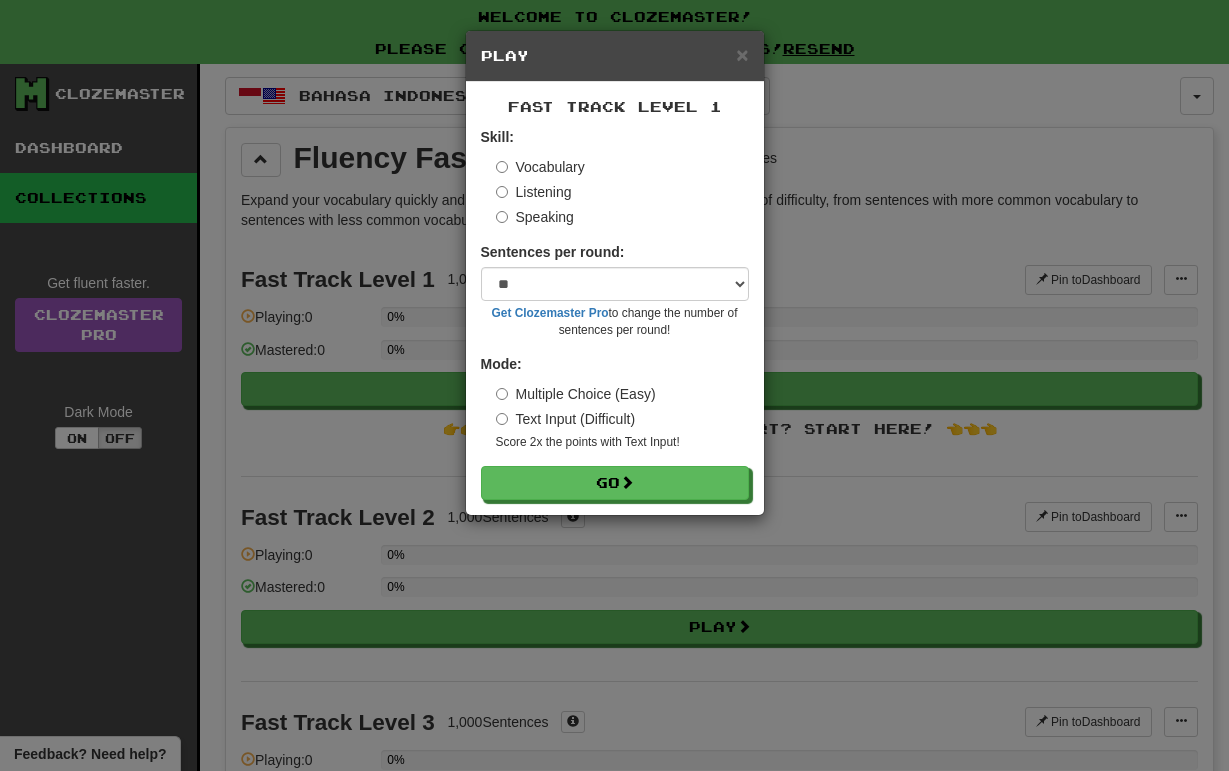 click on "Text Input (Difficult)" at bounding box center [566, 419] 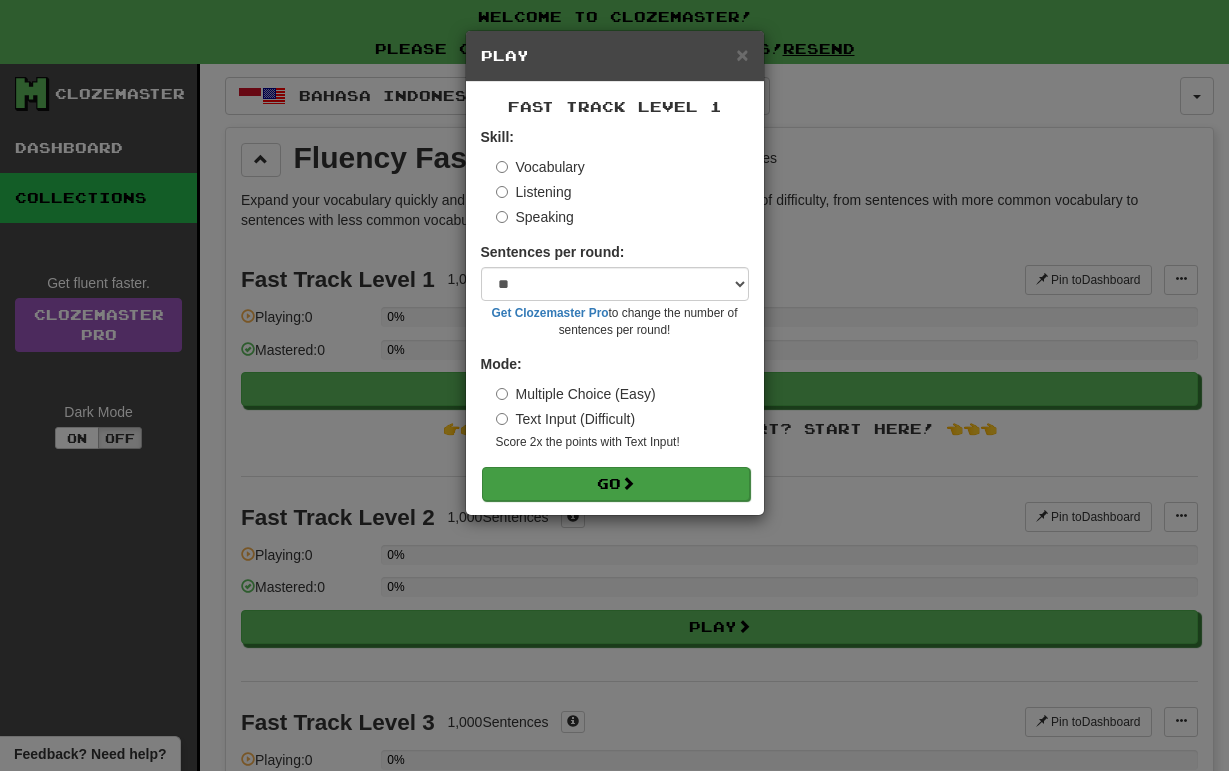 click on "Go" at bounding box center (616, 484) 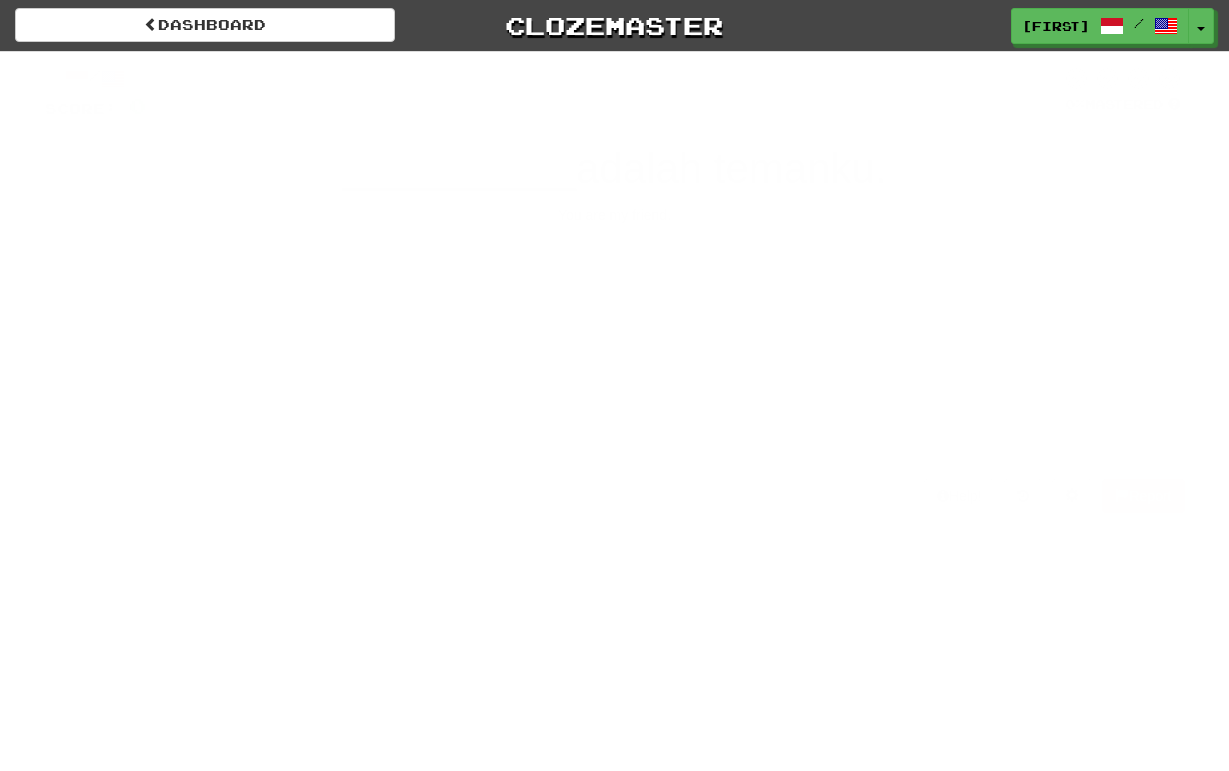 scroll, scrollTop: 0, scrollLeft: 0, axis: both 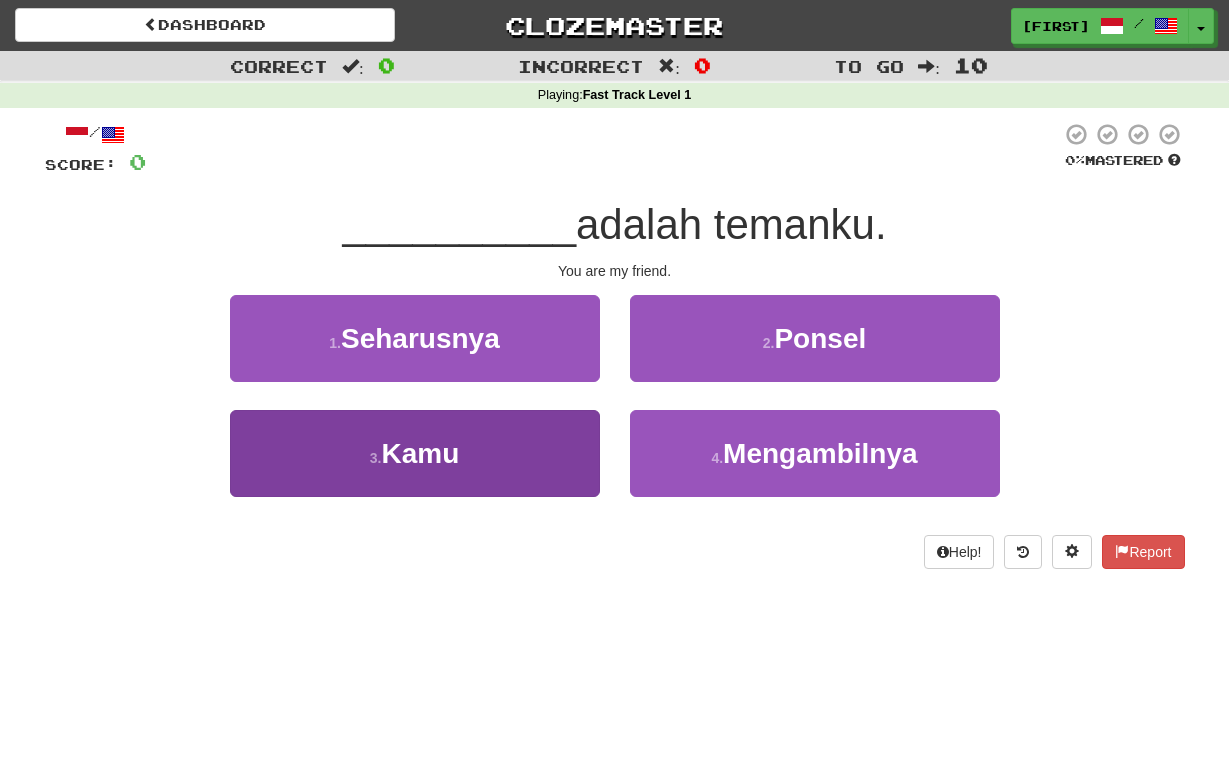 click on "3 .  Kamu" at bounding box center [415, 453] 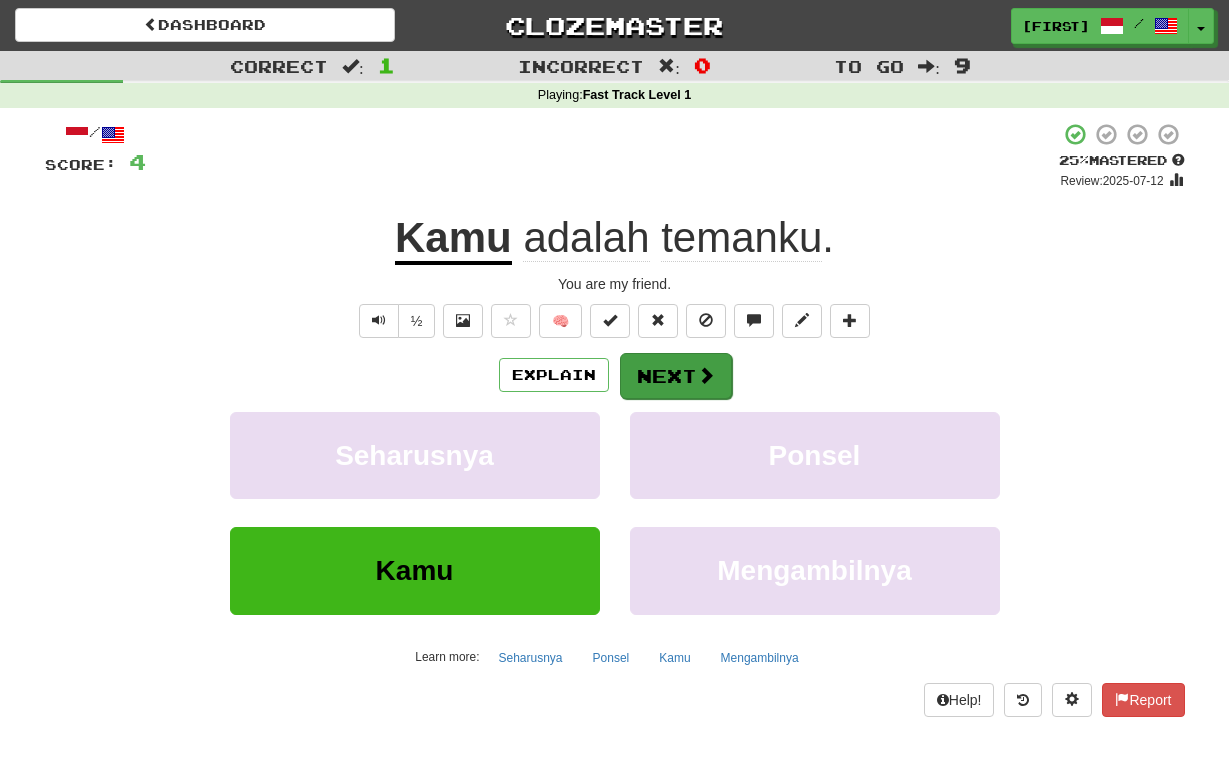 click on "Next" at bounding box center (676, 376) 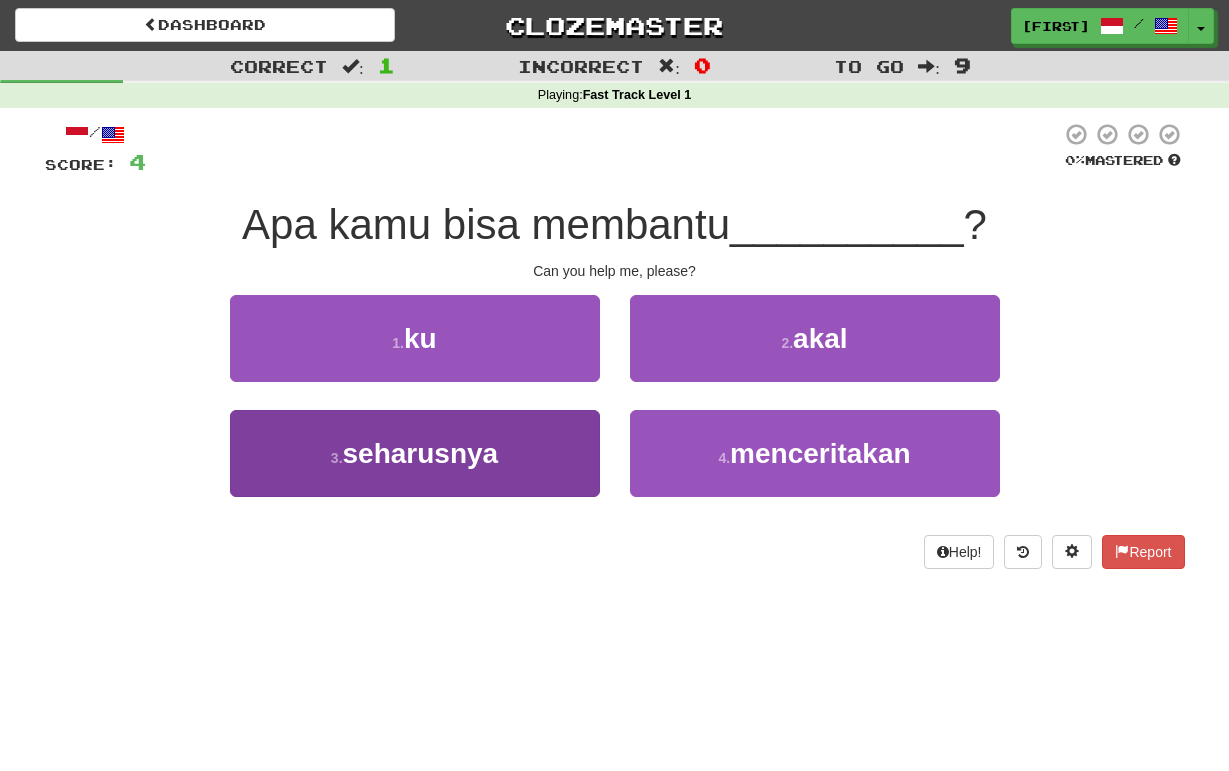 click on "3 .  seharusnya" at bounding box center (415, 453) 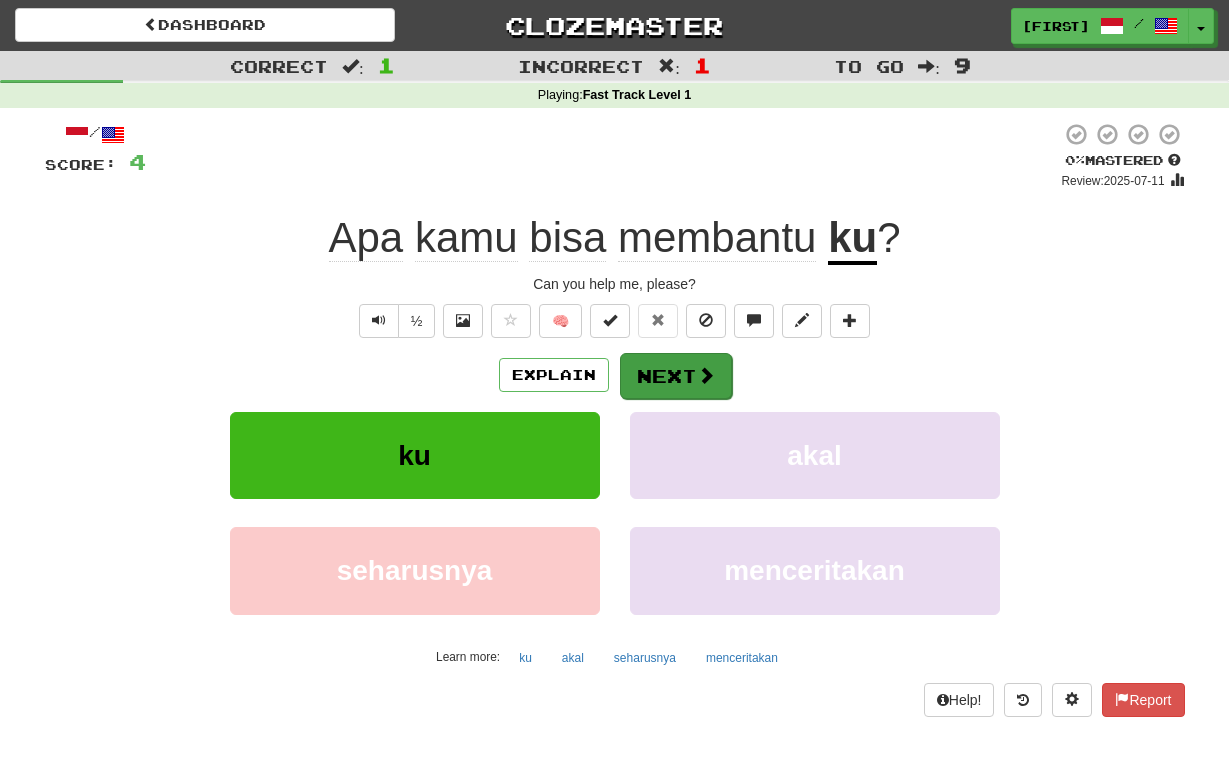 click on "Next" at bounding box center (676, 376) 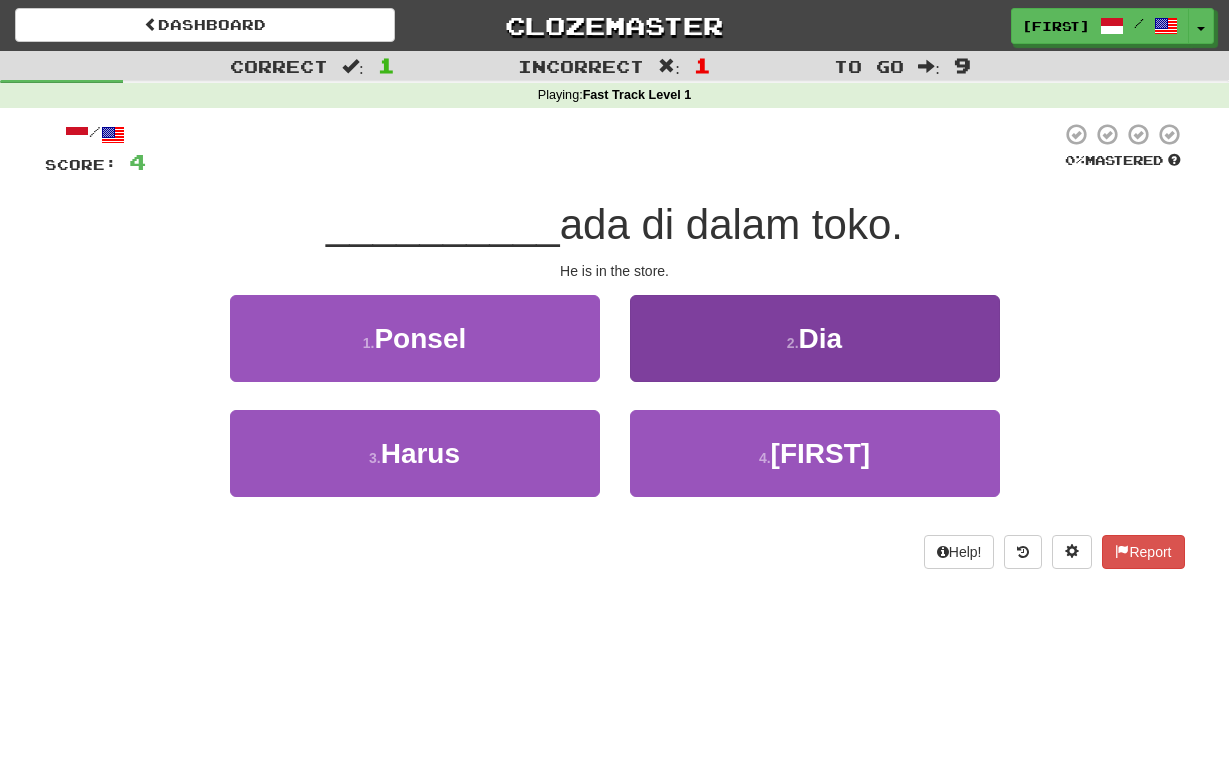 click on "2 .  Dia" at bounding box center (815, 338) 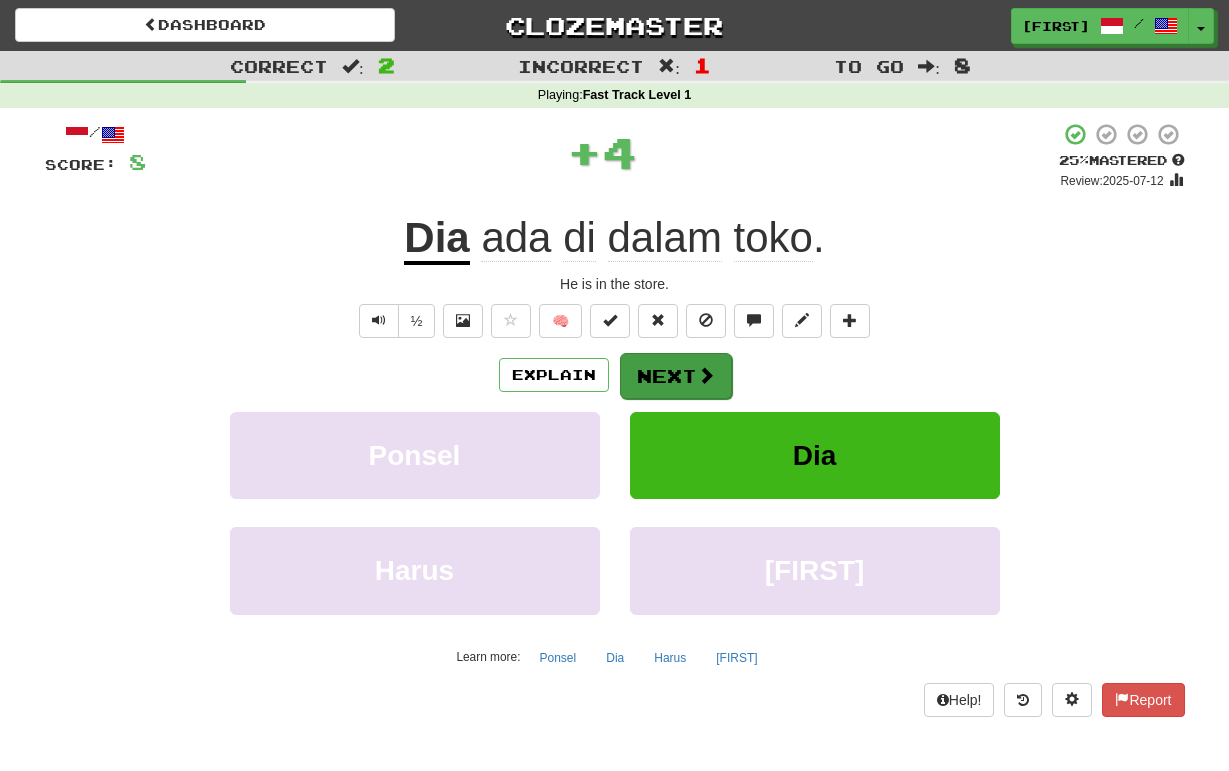 click on "Next" at bounding box center [676, 376] 